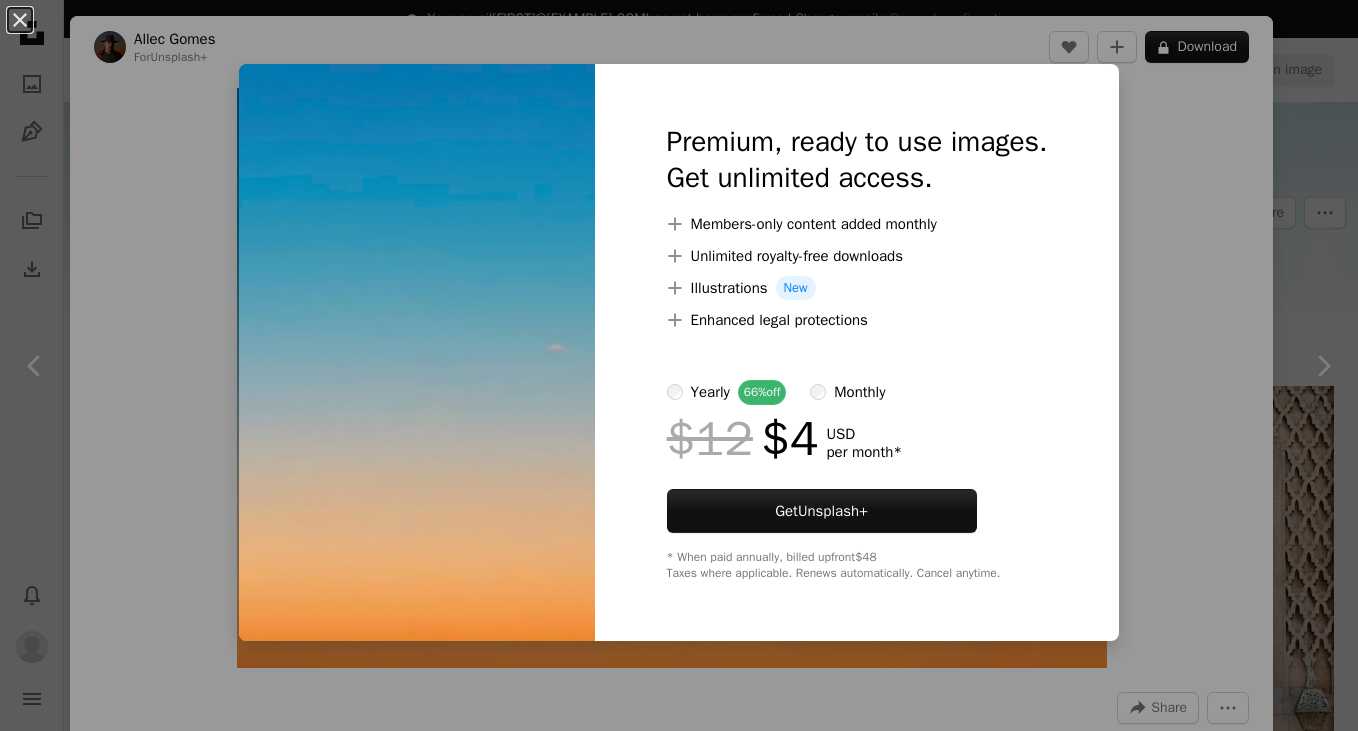 scroll, scrollTop: 323, scrollLeft: 0, axis: vertical 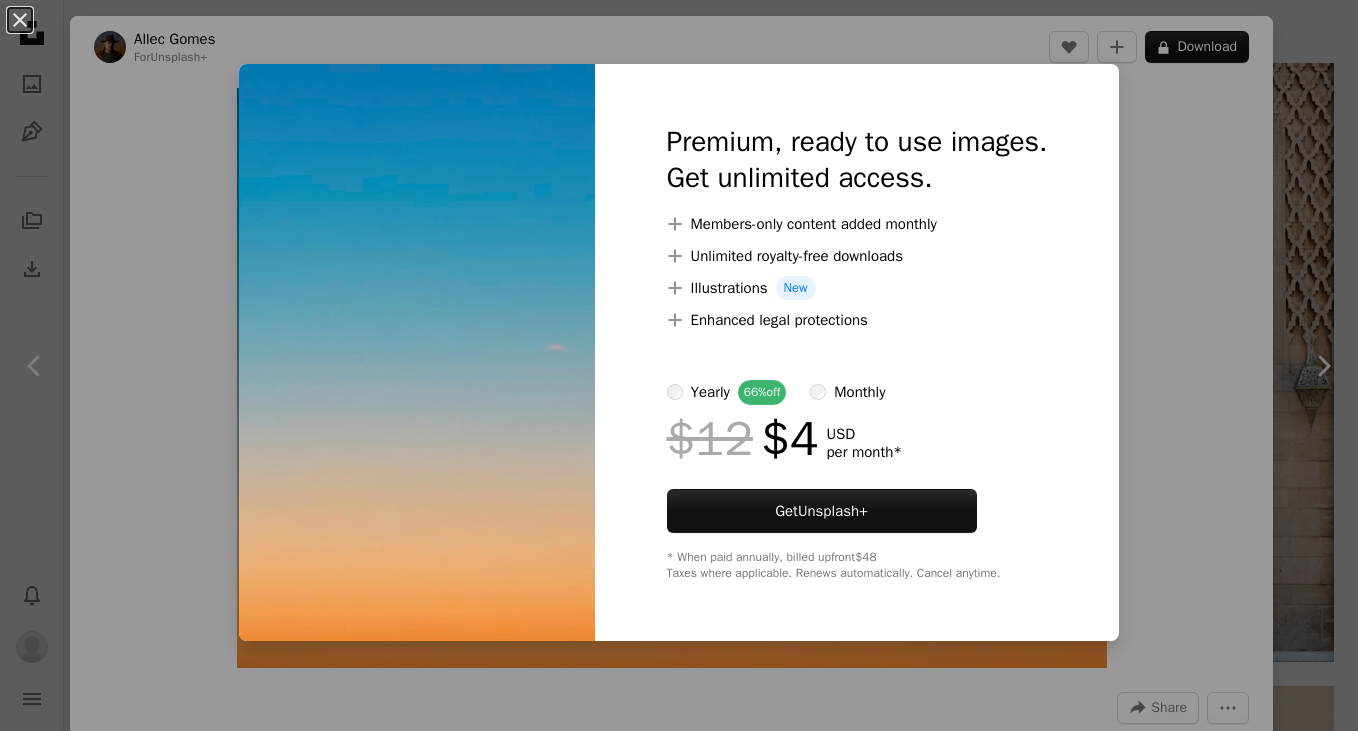 click on "An X shape Premium, ready to use images. Get unlimited access. A plus sign Members-only content added monthly A plus sign Unlimited royalty-free downloads A plus sign Illustrations  New A plus sign Enhanced legal protections yearly 66%  off monthly $12   $4 USD per month * Get  Unsplash+ * When paid annually, billed upfront  $48 Taxes where applicable. Renews automatically. Cancel anytime." at bounding box center [679, 365] 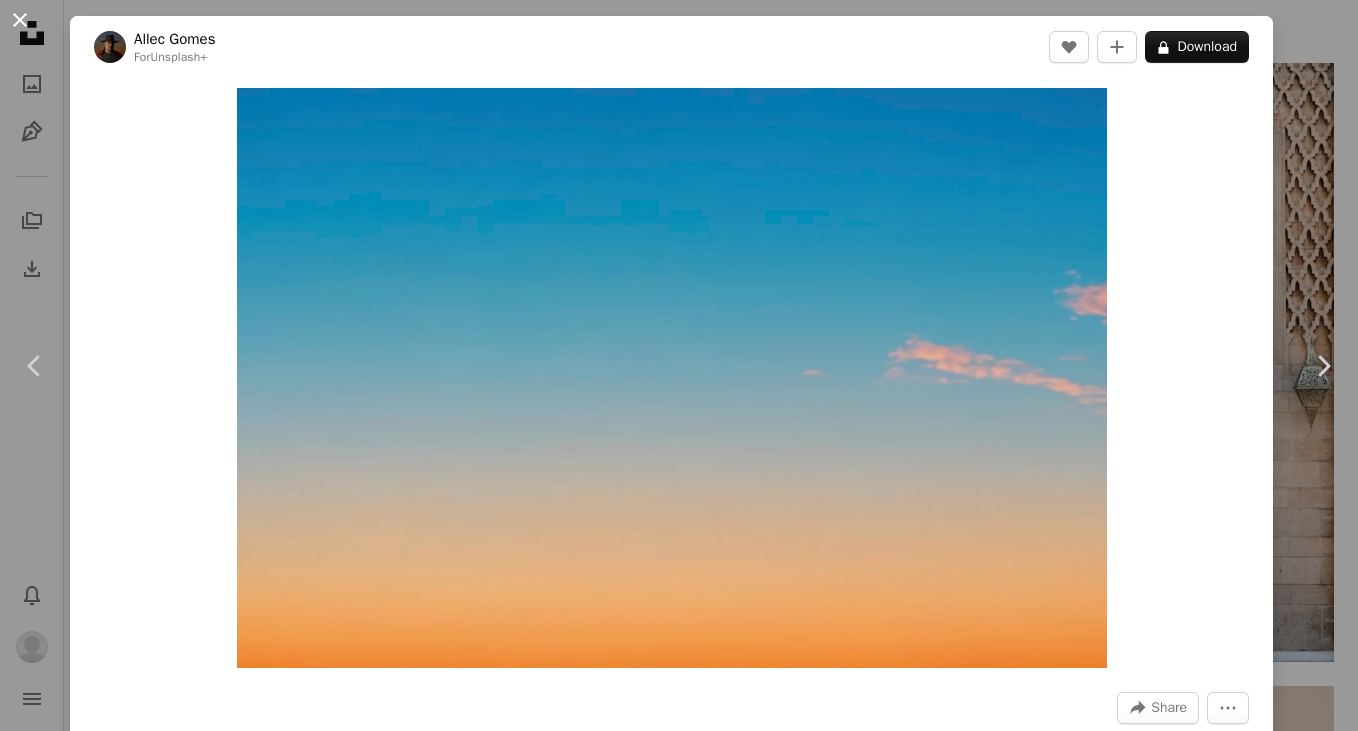 click on "An X shape" at bounding box center [20, 20] 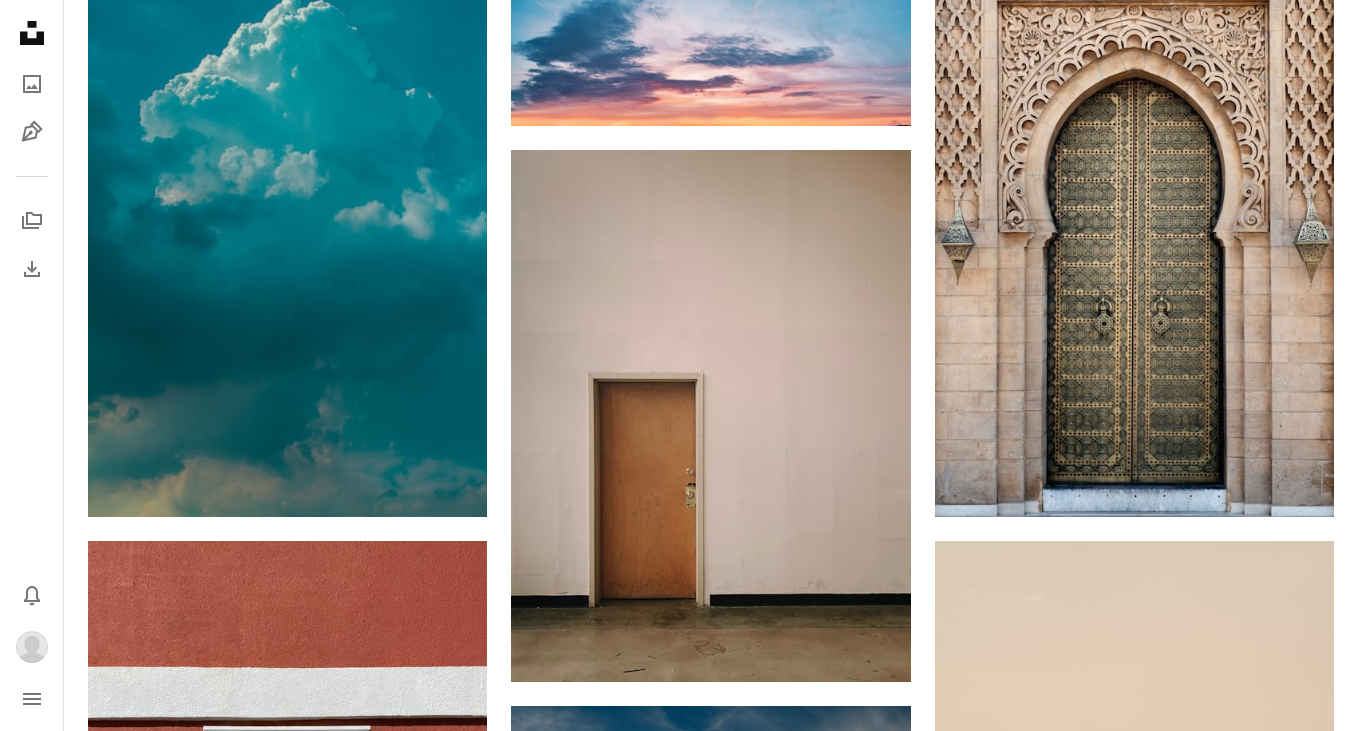 scroll, scrollTop: 85, scrollLeft: 0, axis: vertical 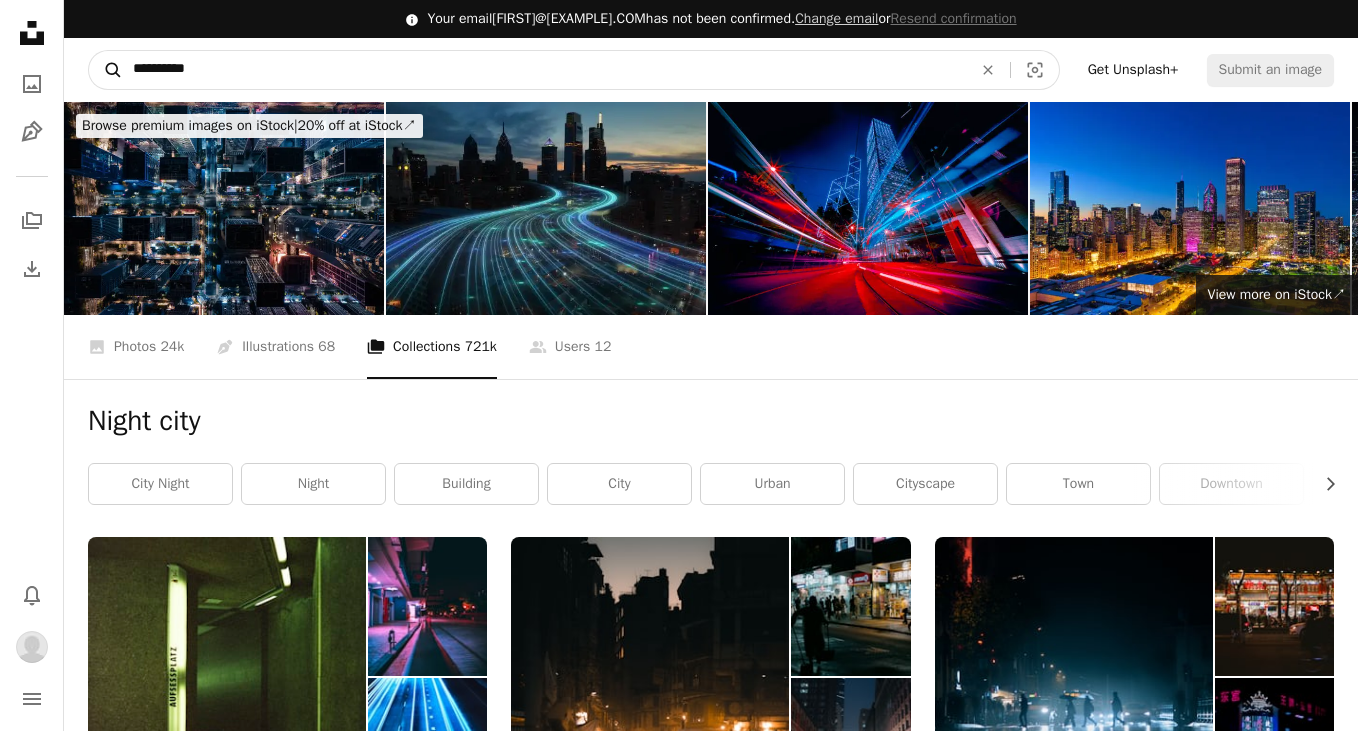drag, startPoint x: 208, startPoint y: 71, endPoint x: 105, endPoint y: 68, distance: 103.04368 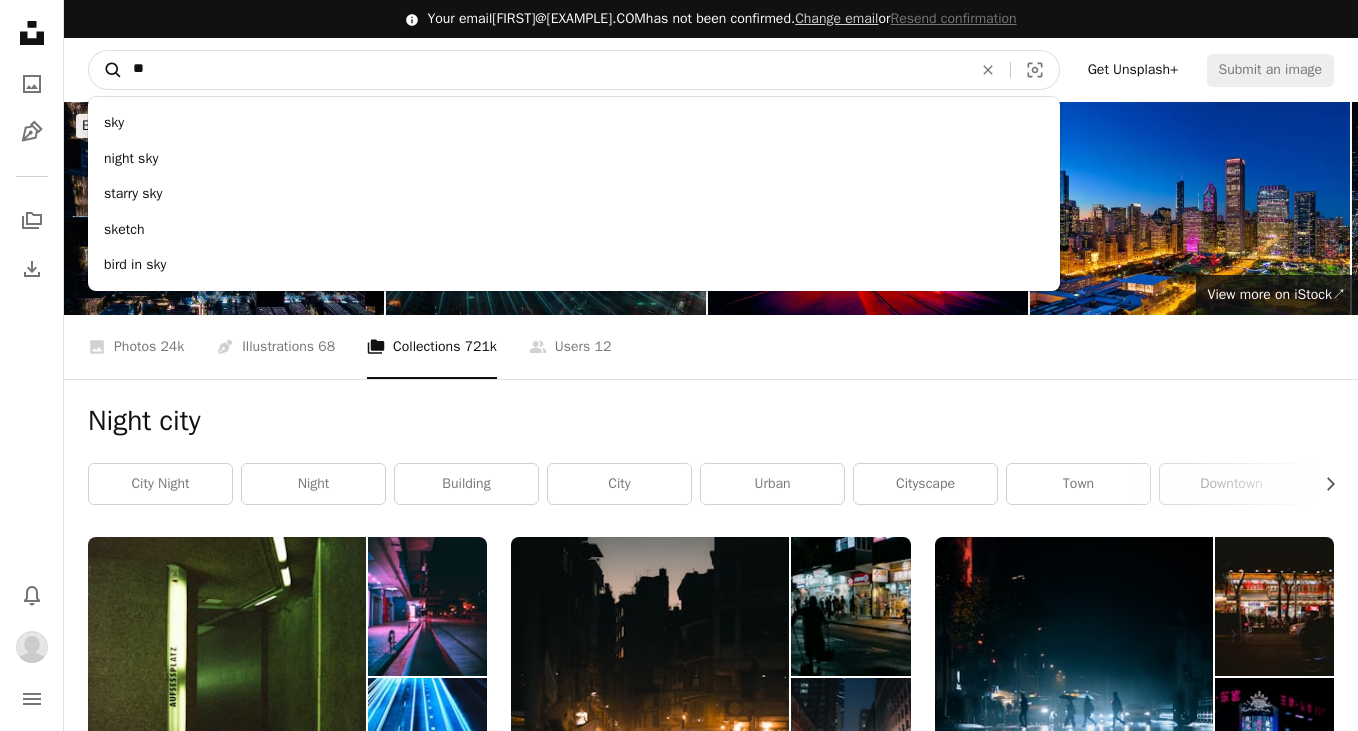 type on "***" 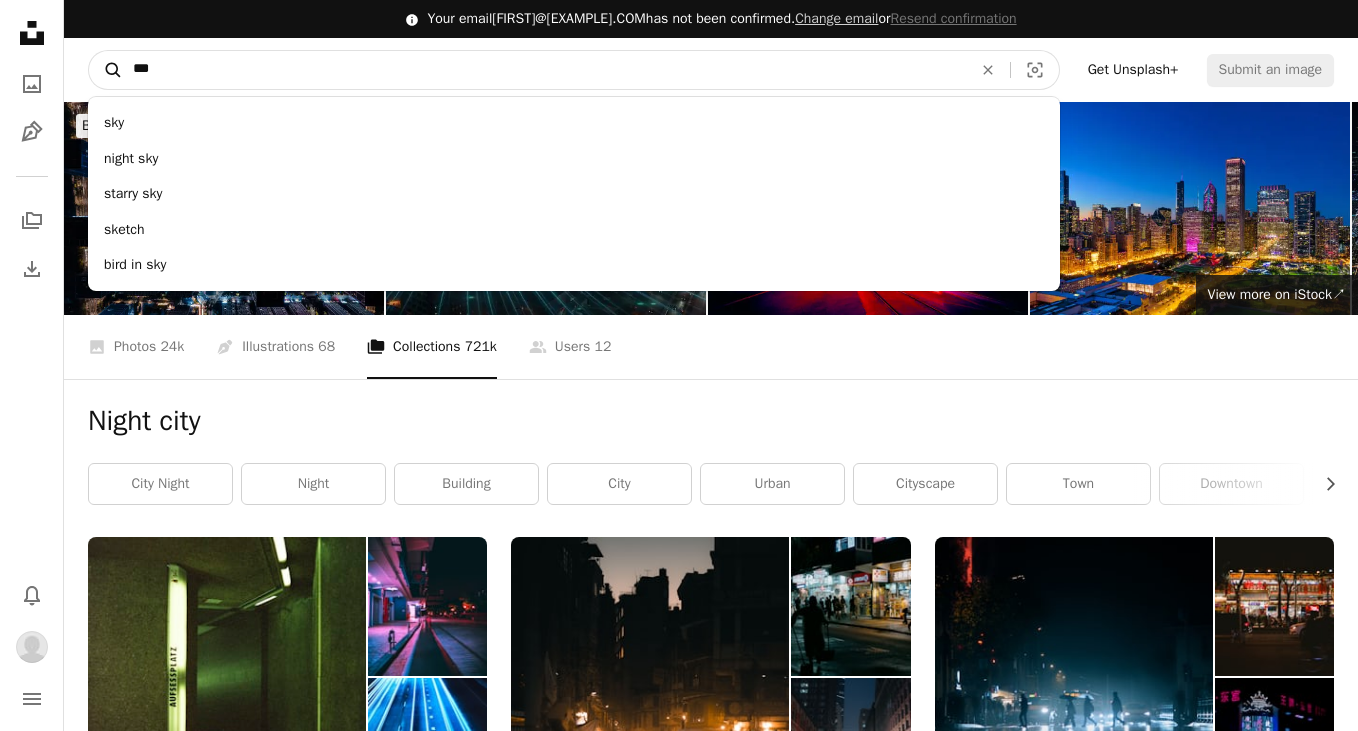 click on "A magnifying glass" at bounding box center (106, 70) 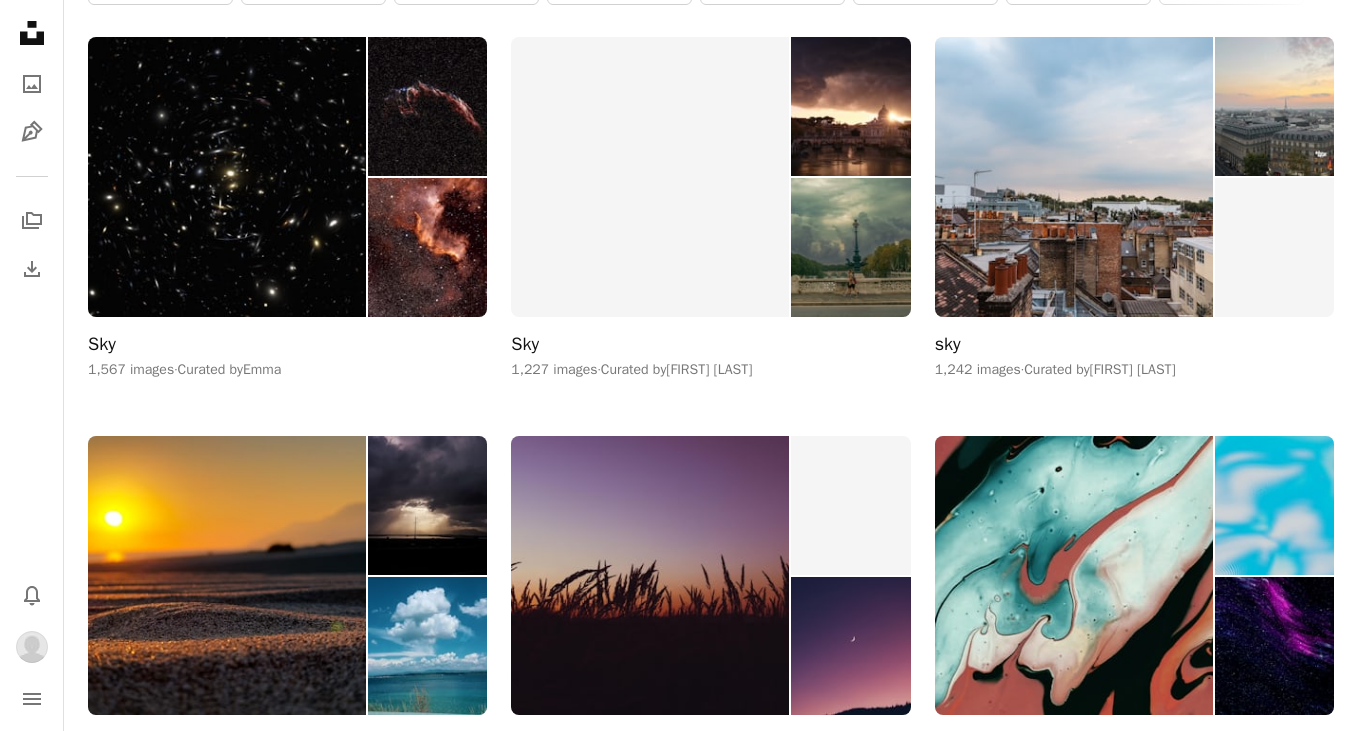 scroll, scrollTop: 639, scrollLeft: 0, axis: vertical 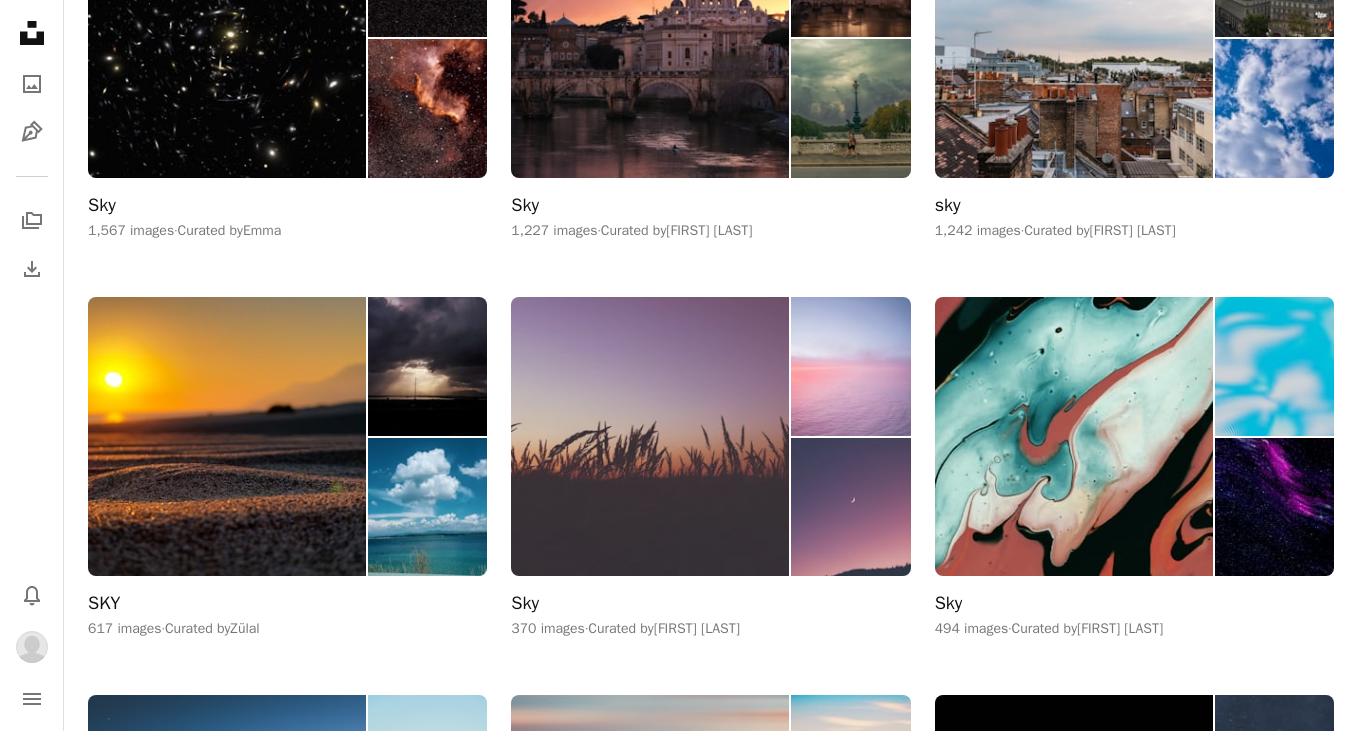 click on "Sky" at bounding box center (525, 604) 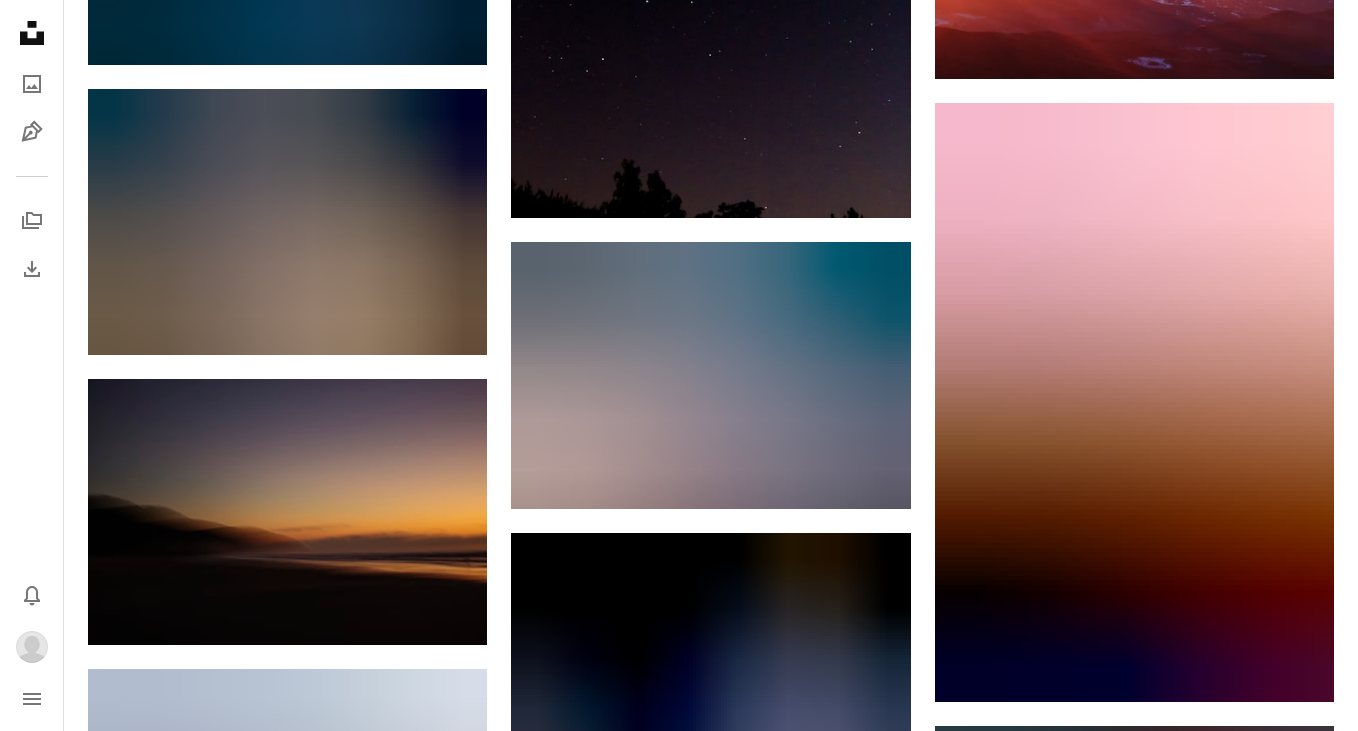 scroll, scrollTop: 19379, scrollLeft: 0, axis: vertical 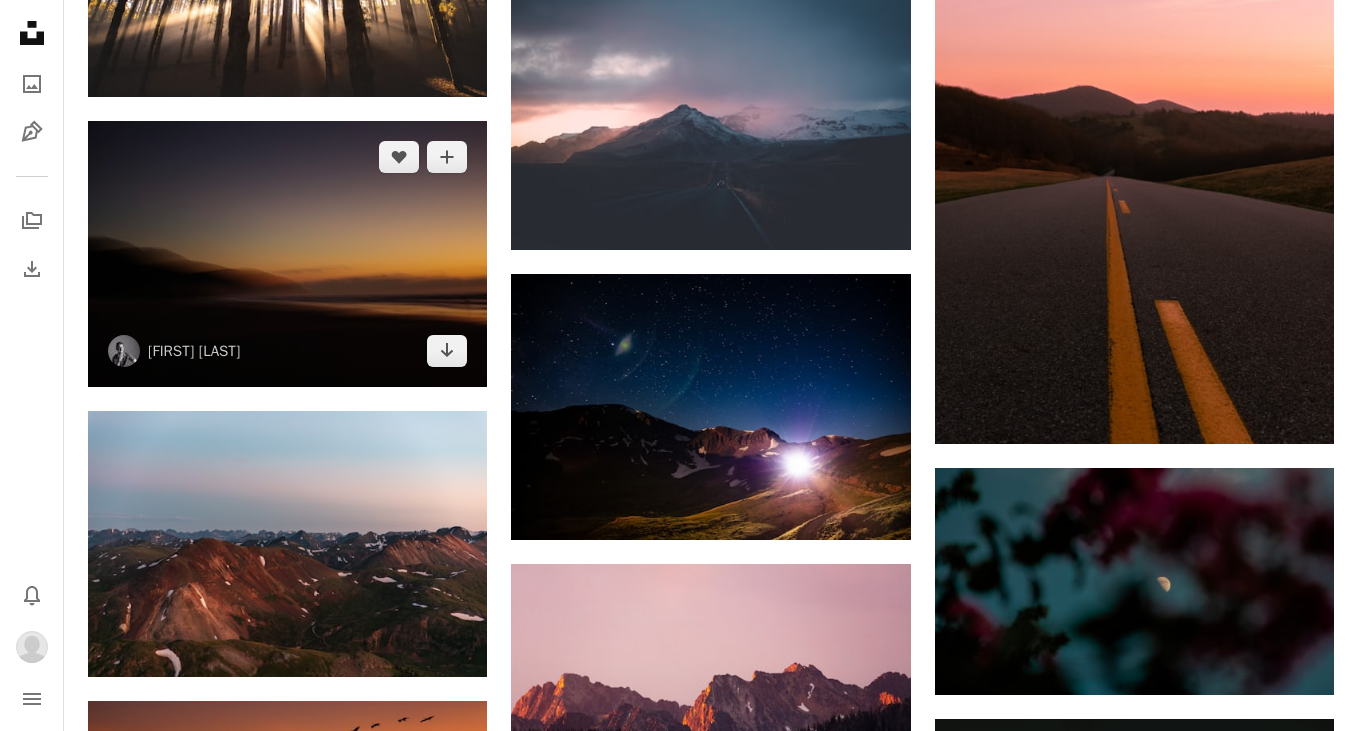 click at bounding box center [287, 254] 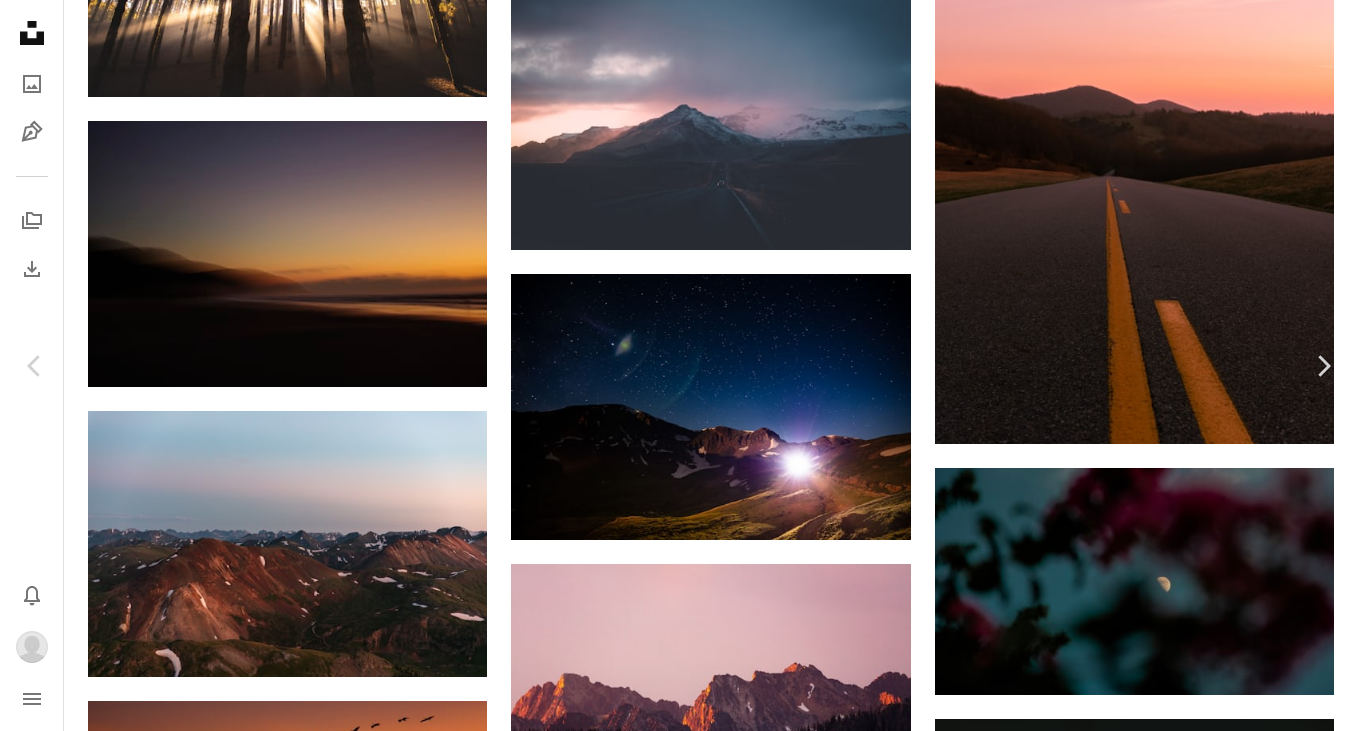 scroll, scrollTop: 165, scrollLeft: 0, axis: vertical 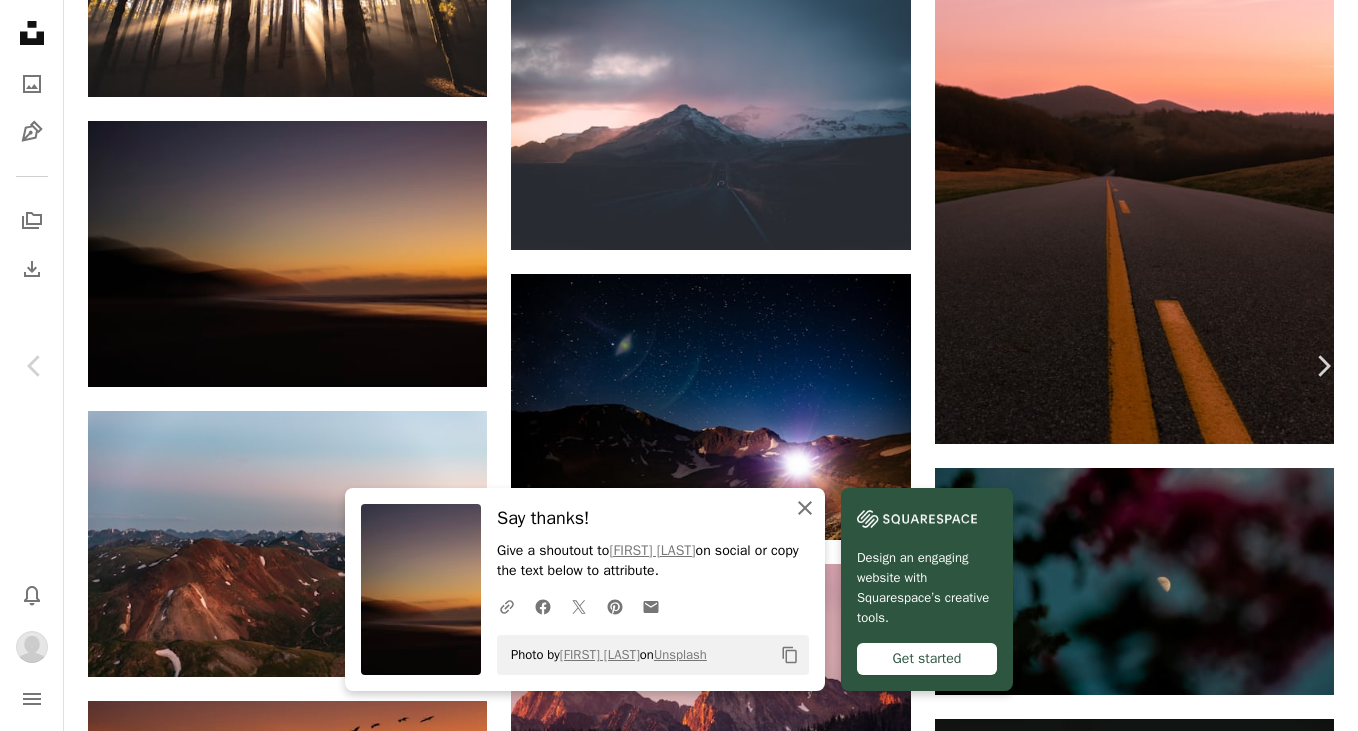 click on "An X shape" 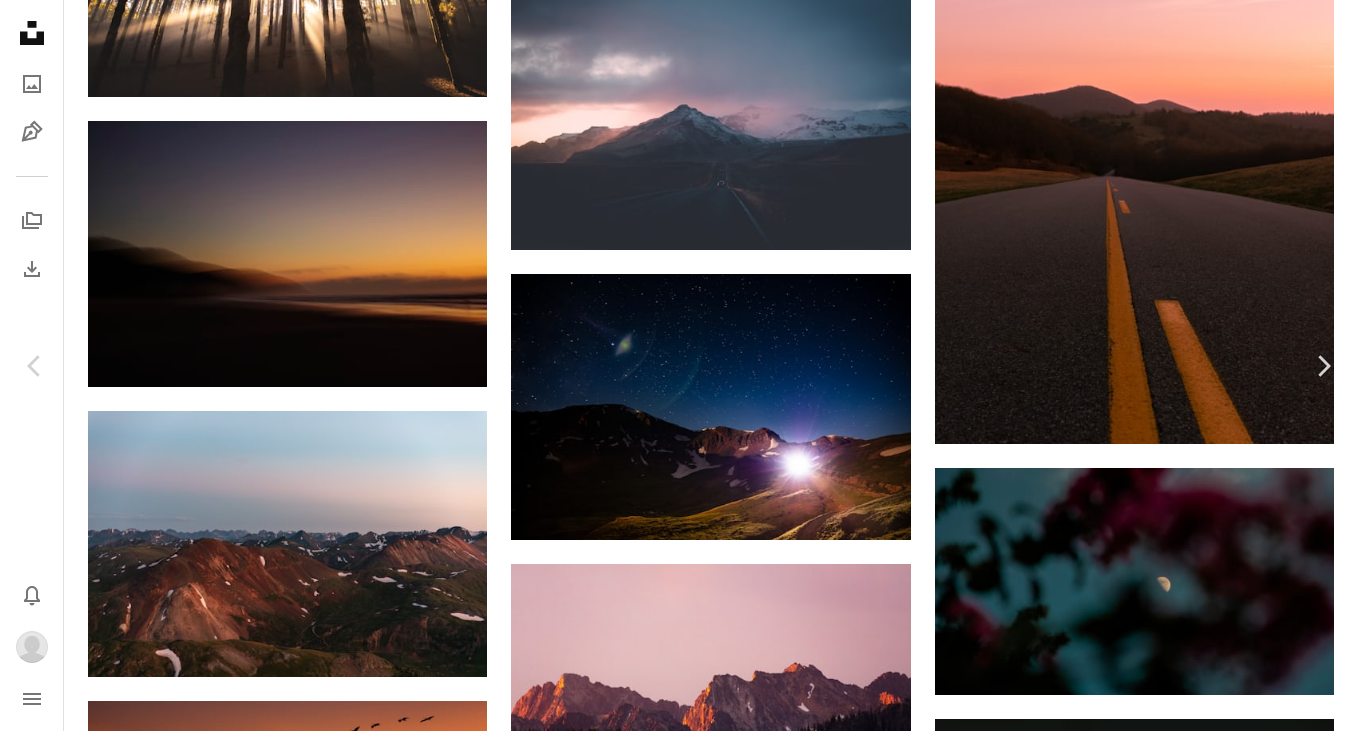 scroll, scrollTop: 7592, scrollLeft: 0, axis: vertical 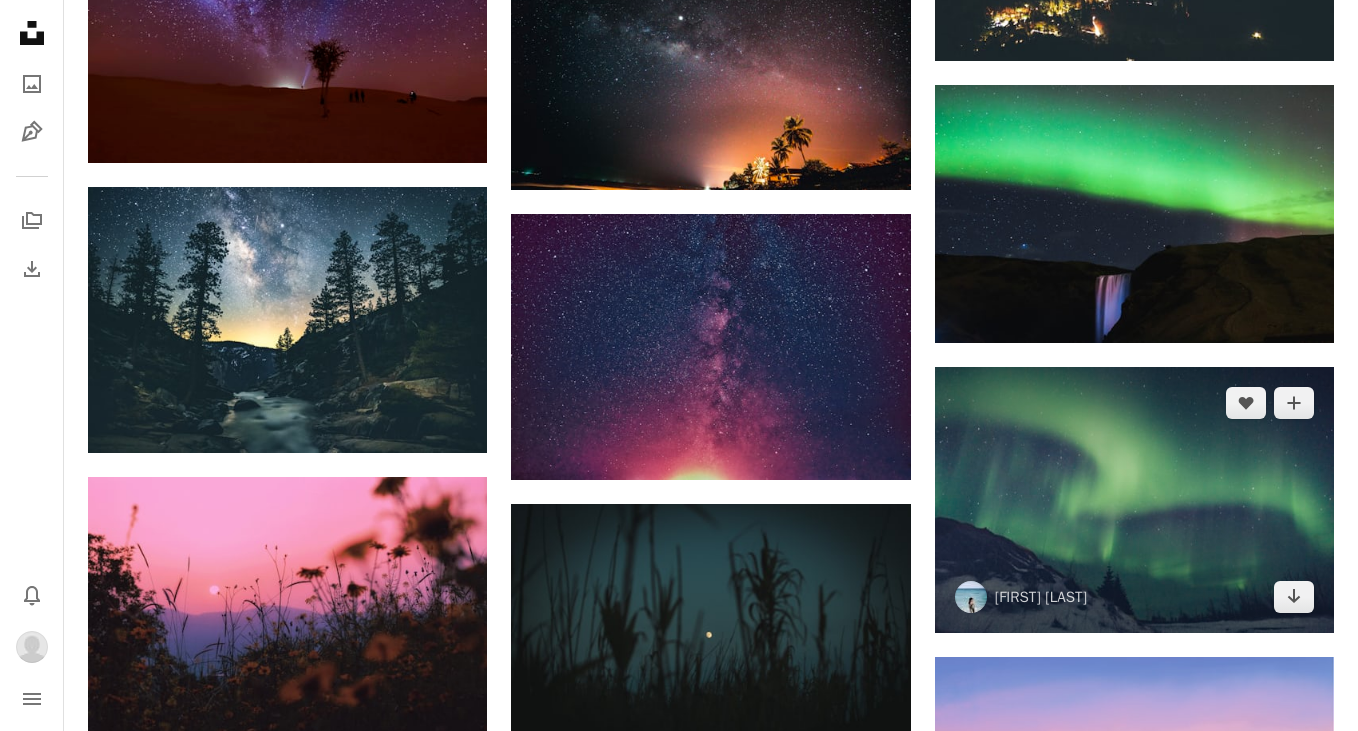 click at bounding box center (1134, 500) 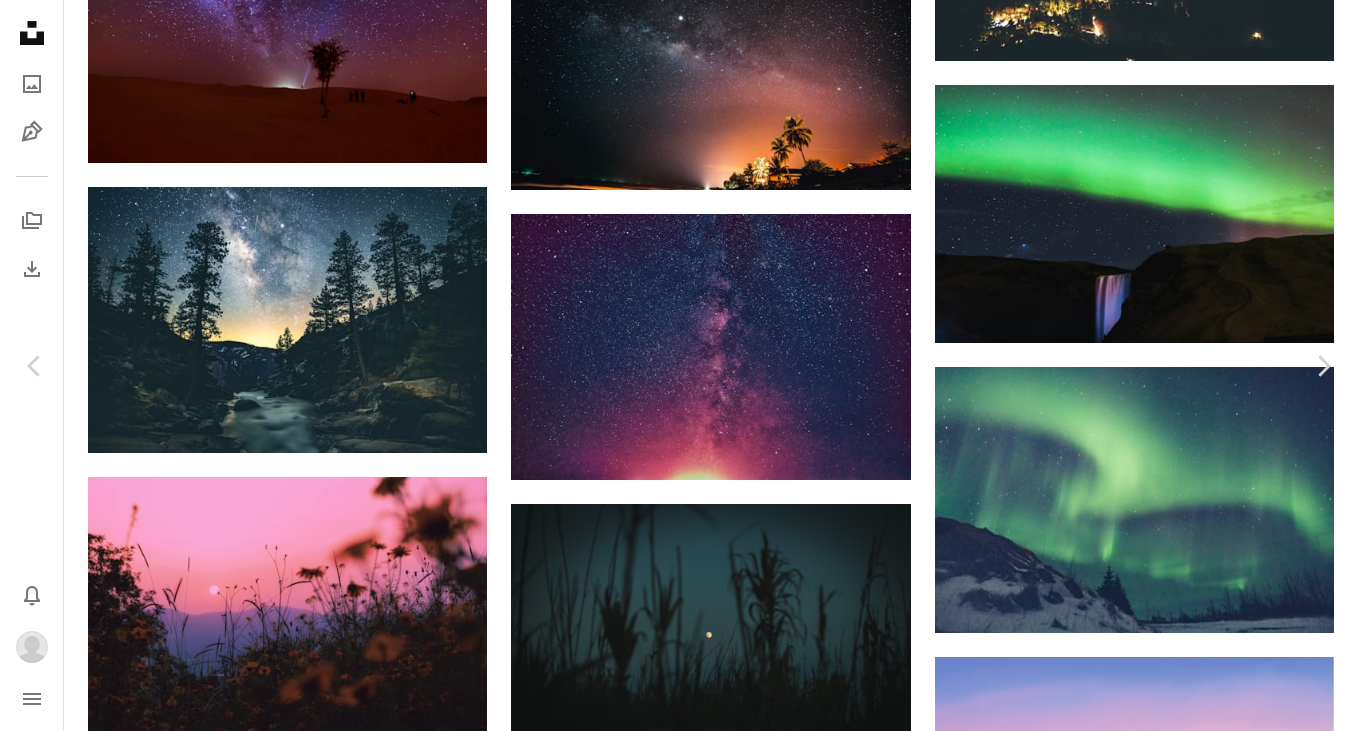 scroll, scrollTop: 3697, scrollLeft: 0, axis: vertical 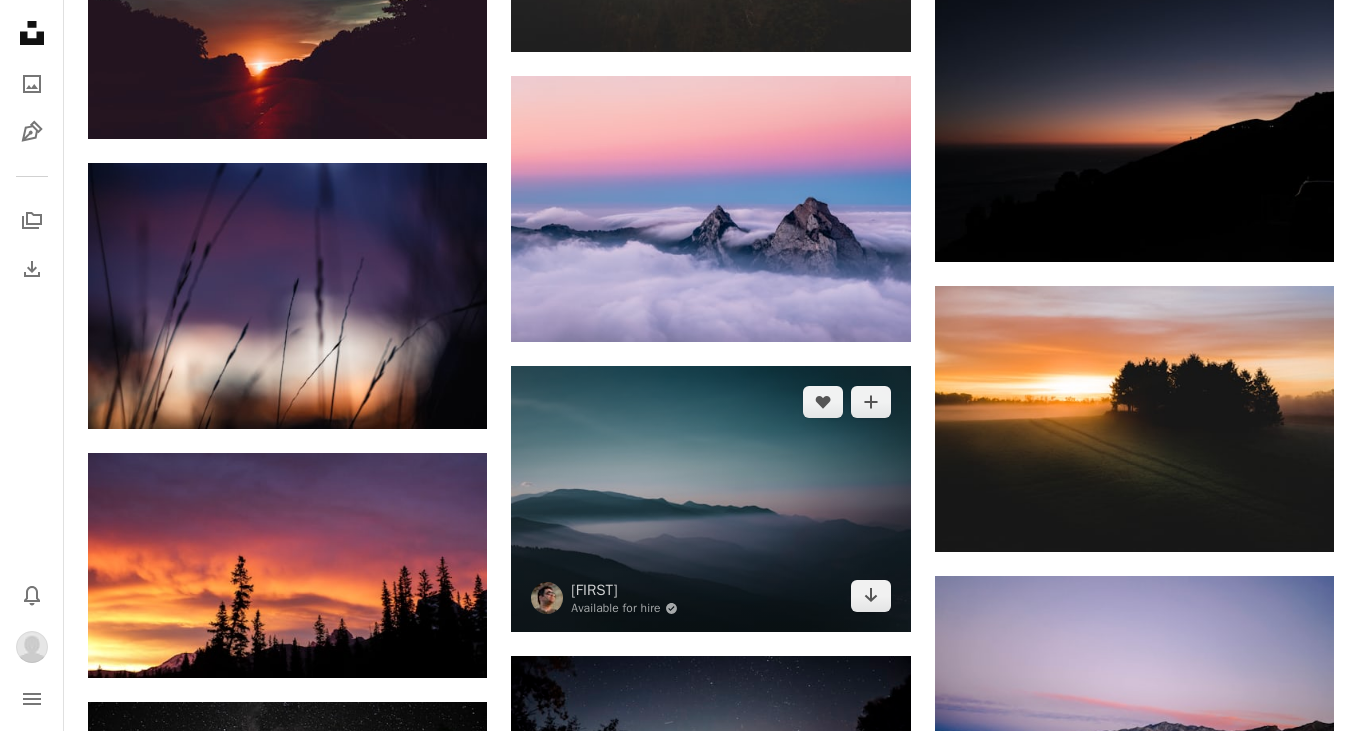 click at bounding box center [710, 499] 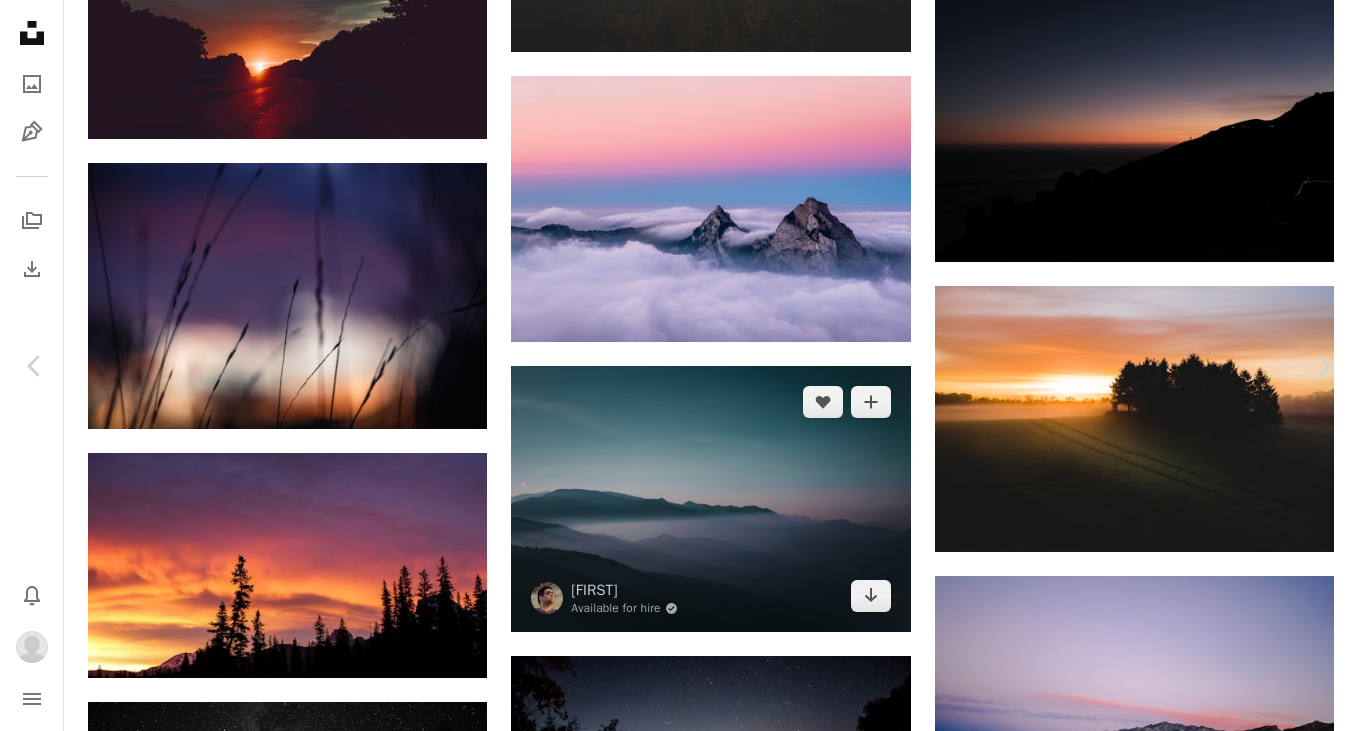 scroll, scrollTop: 0, scrollLeft: 0, axis: both 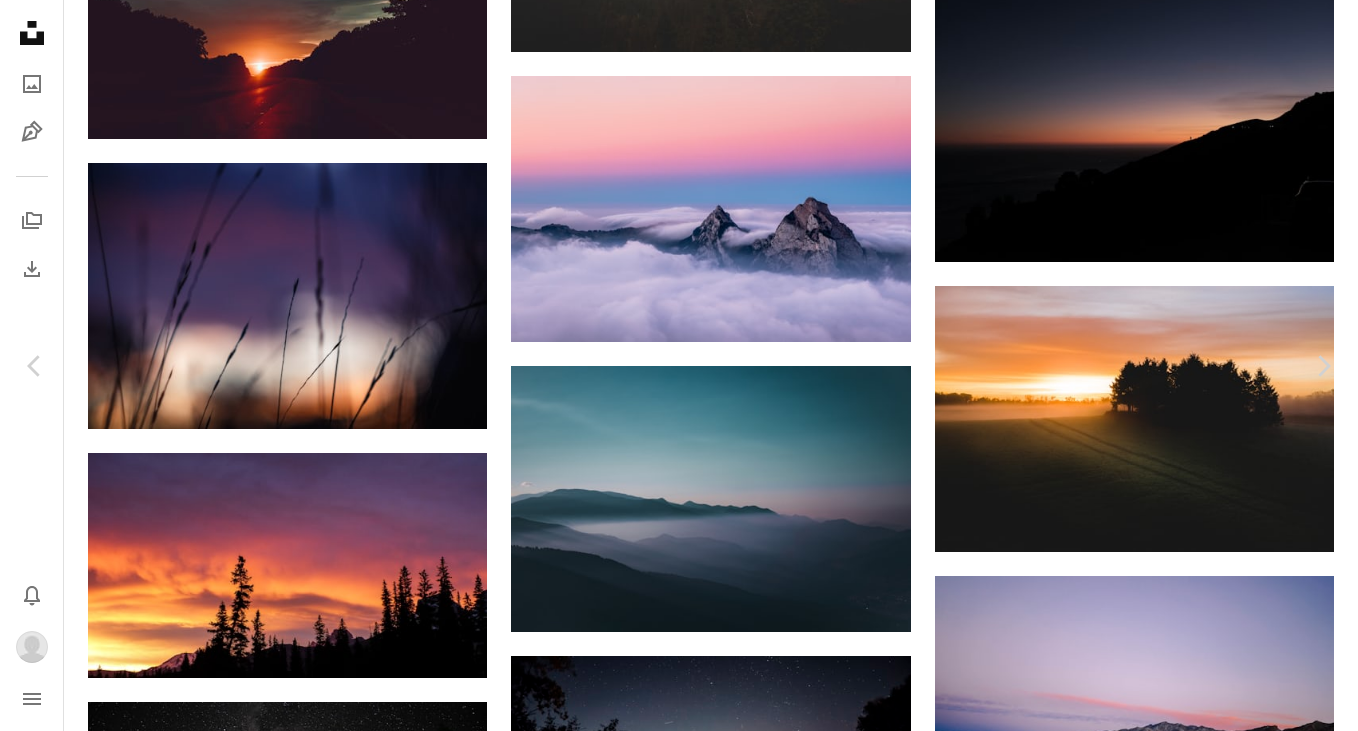click on "Chevron down" 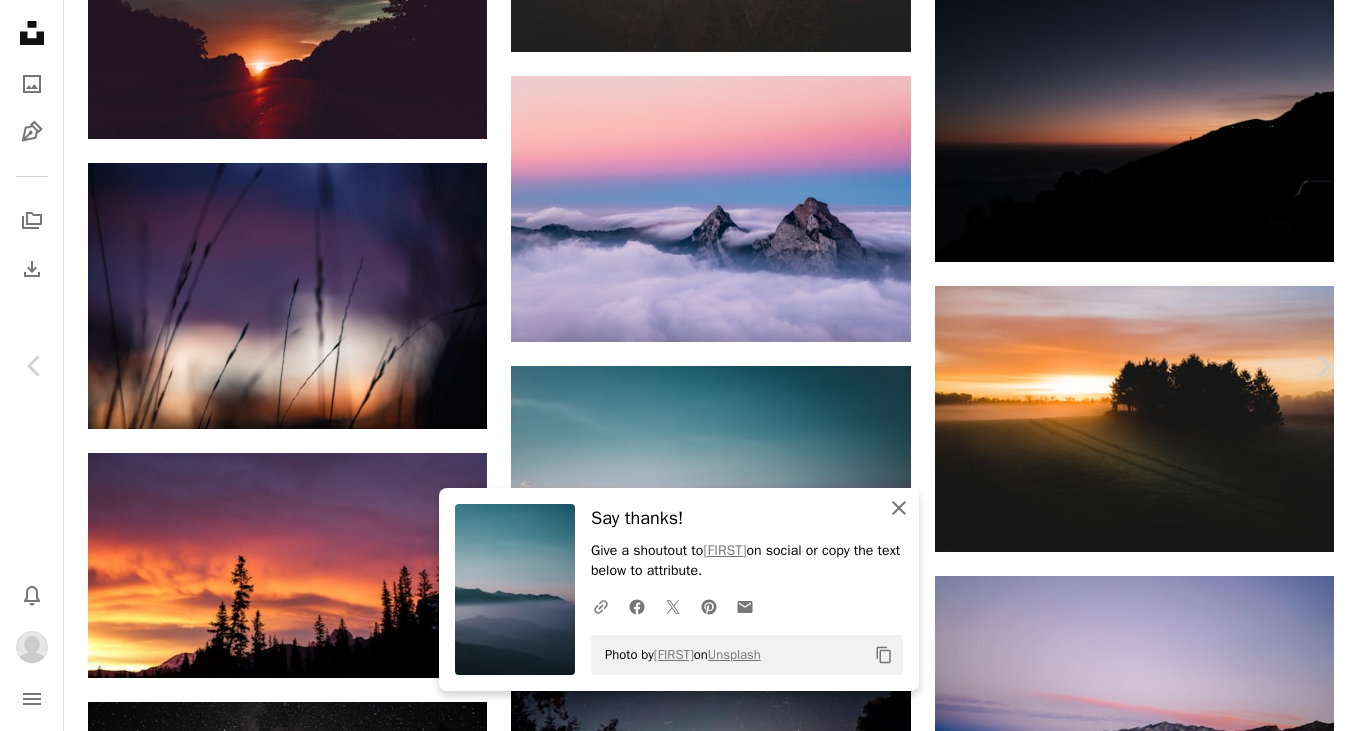click on "An X shape" 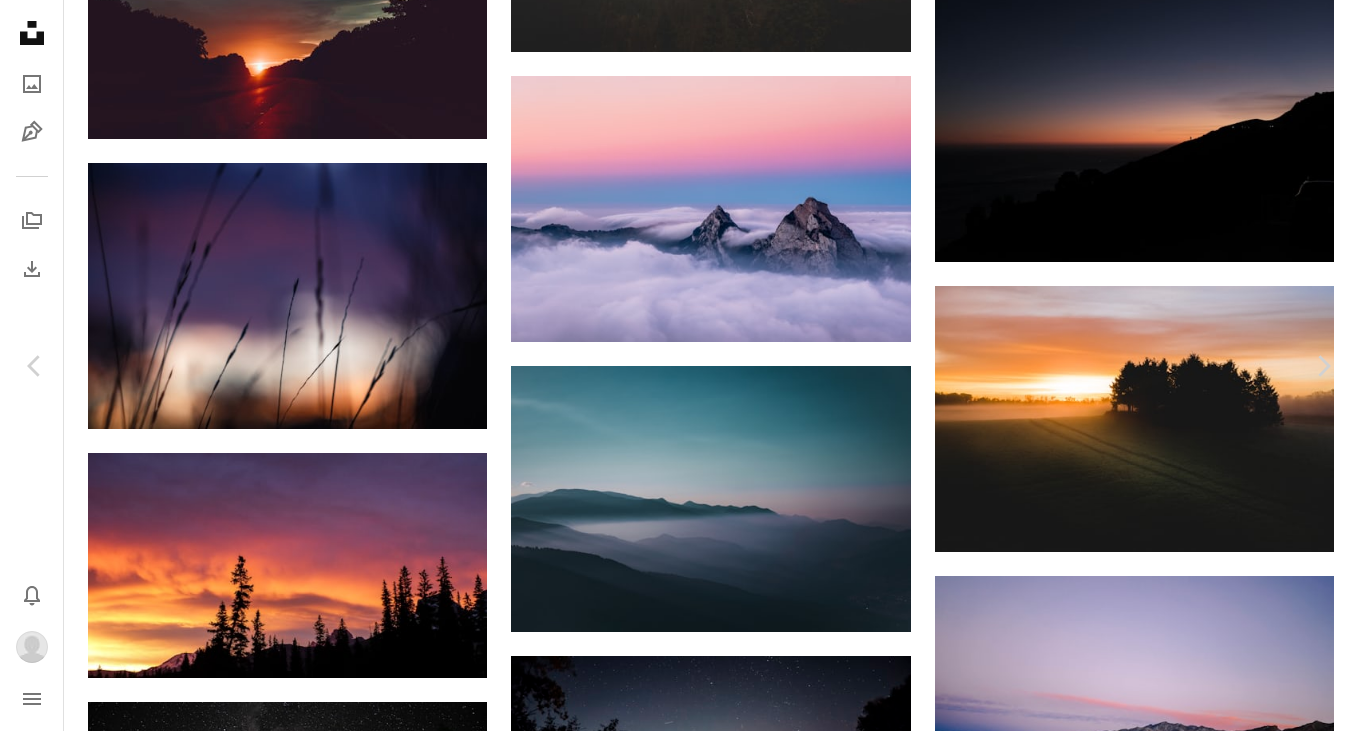 scroll, scrollTop: 12523, scrollLeft: 0, axis: vertical 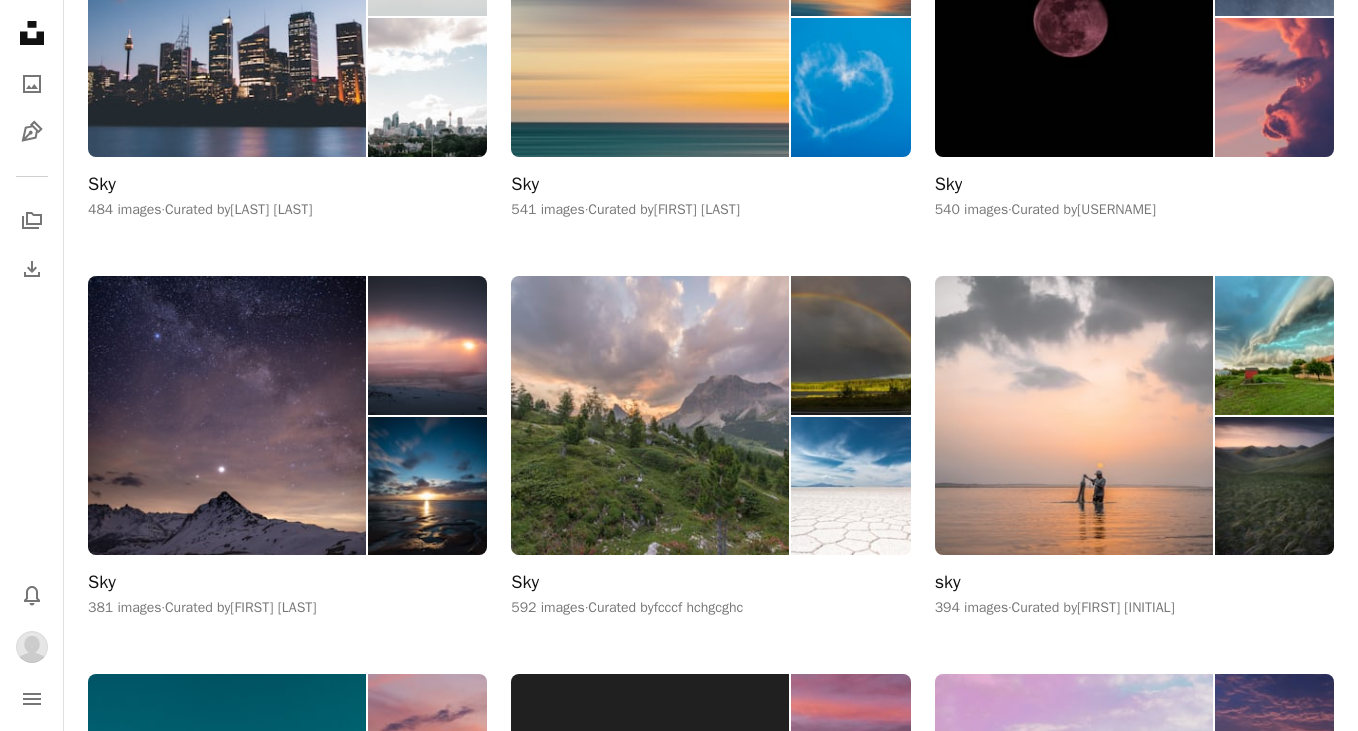 click on "[FIRST] [LAST] images · Curated by [FIRST] [LAST]" at bounding box center [710, 48] 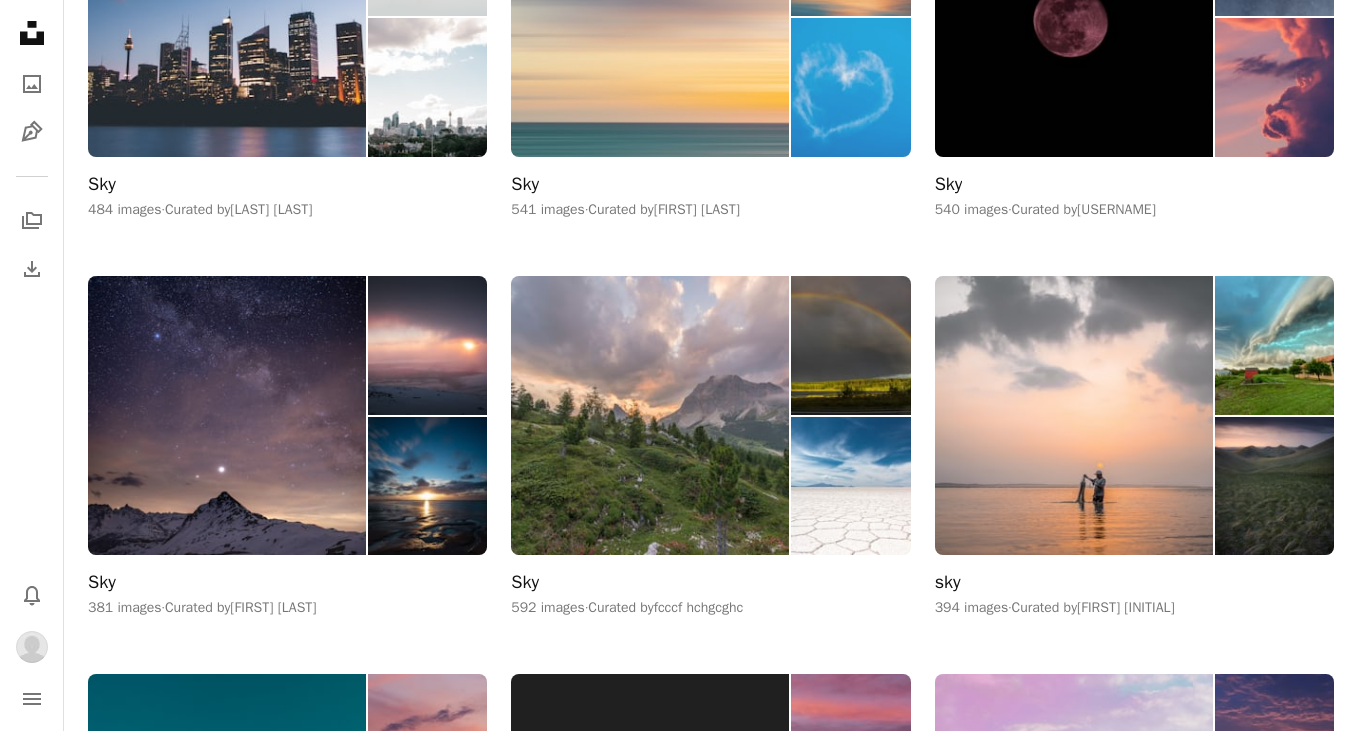 click on "Sky" at bounding box center (525, 185) 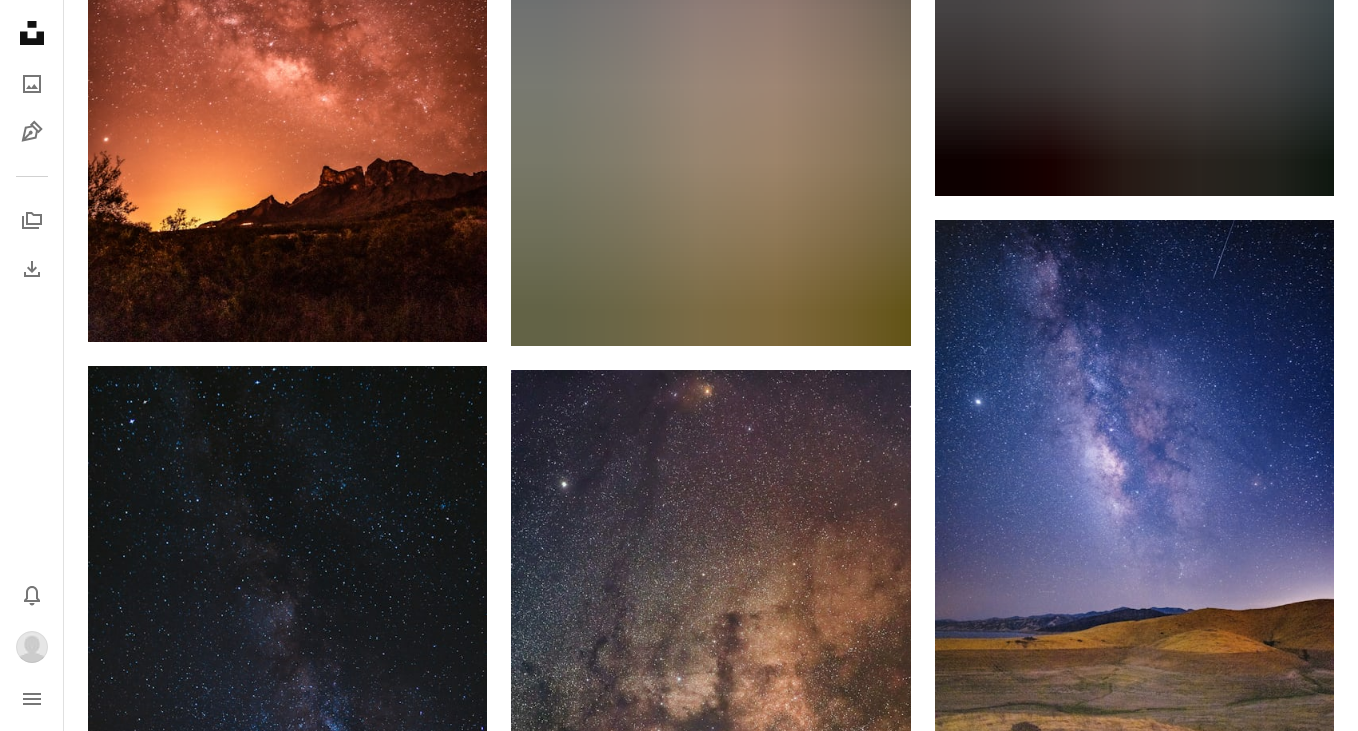scroll, scrollTop: 16783, scrollLeft: 0, axis: vertical 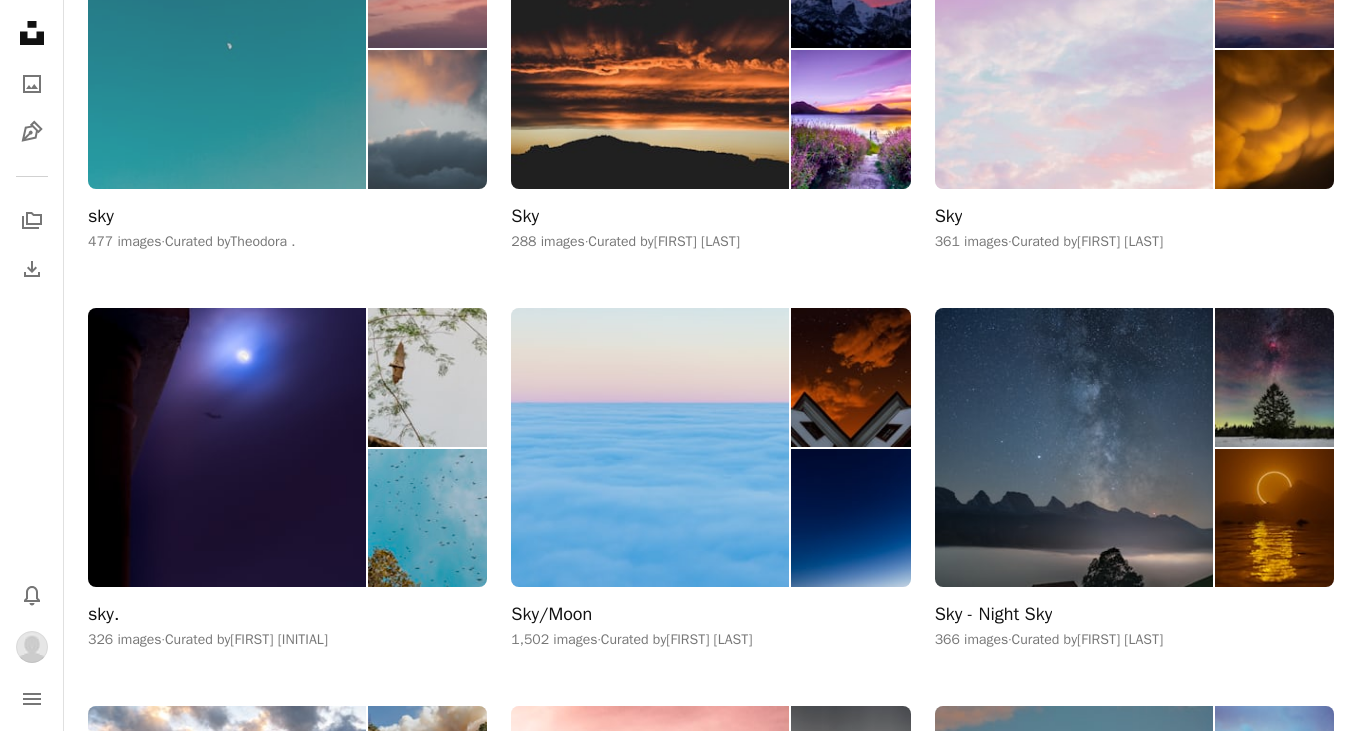 click on "sky" at bounding box center (101, 217) 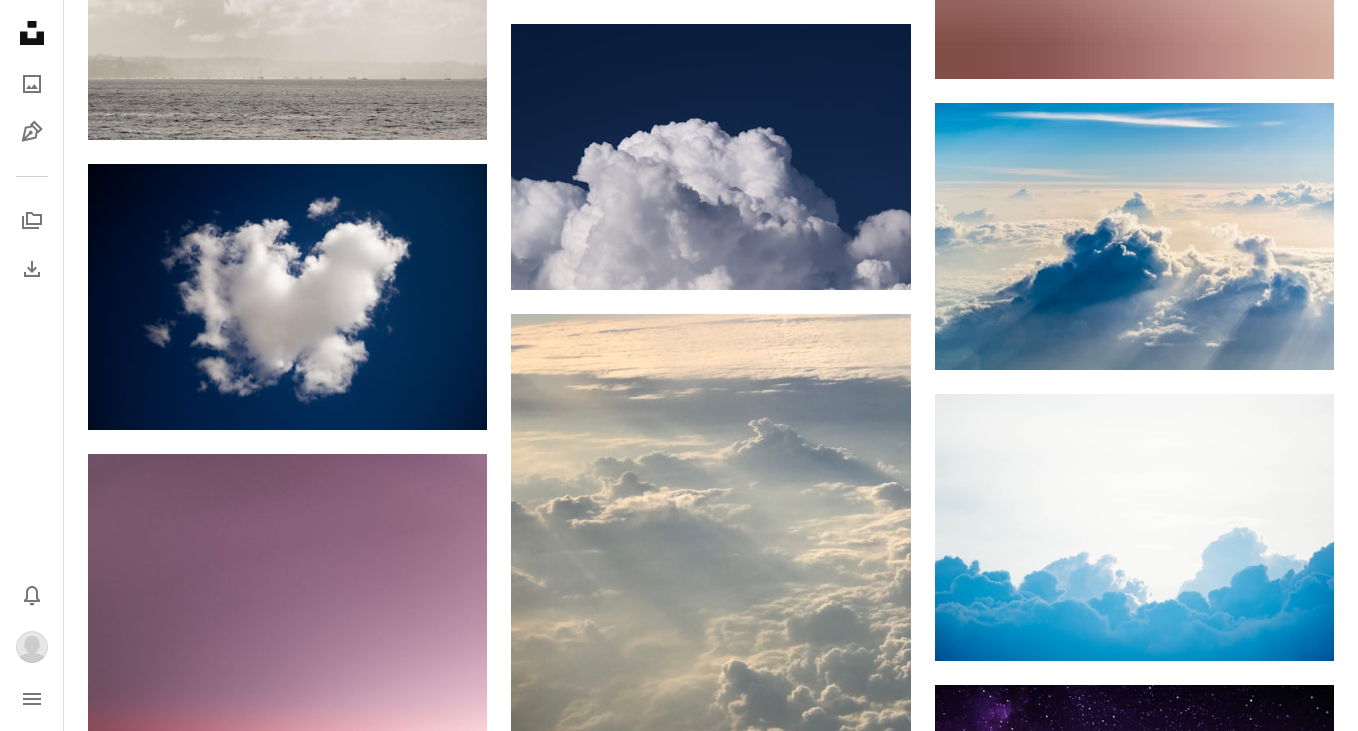 scroll, scrollTop: 22947, scrollLeft: 0, axis: vertical 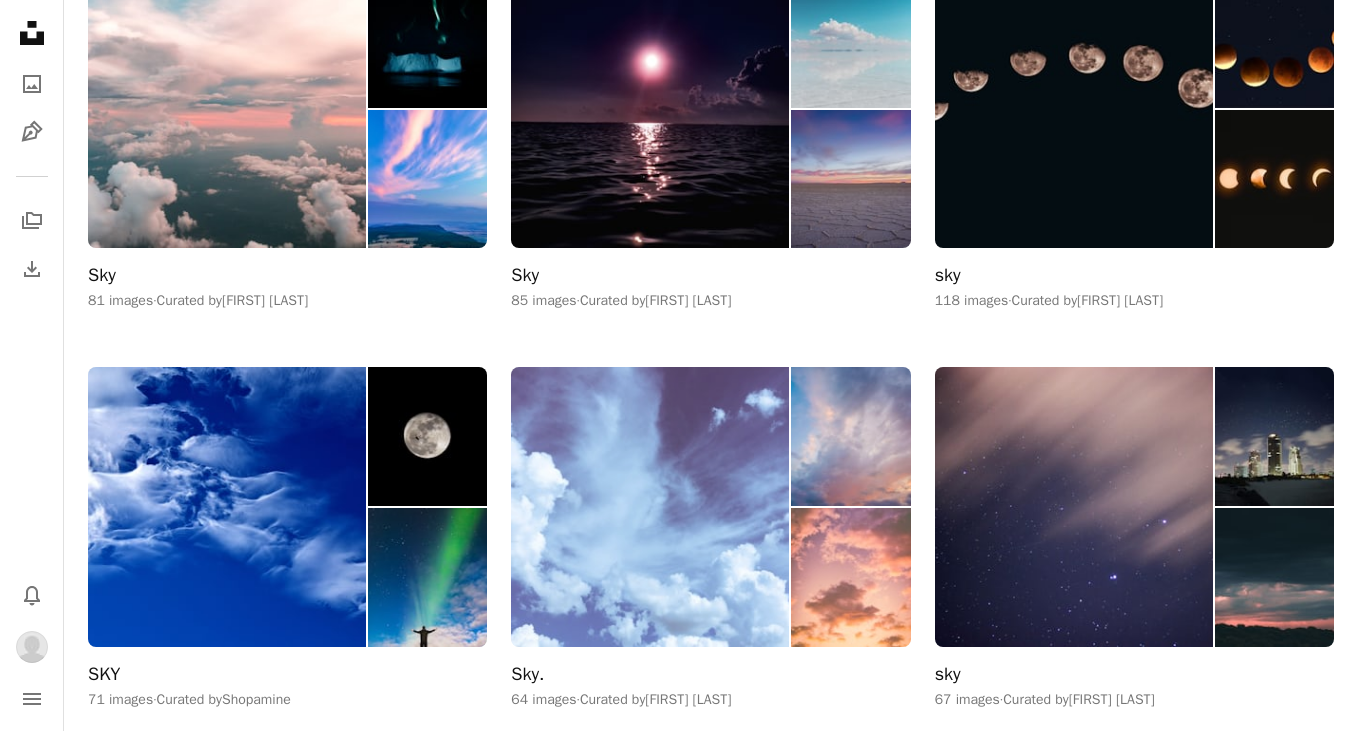 click on "Sky." at bounding box center [527, 675] 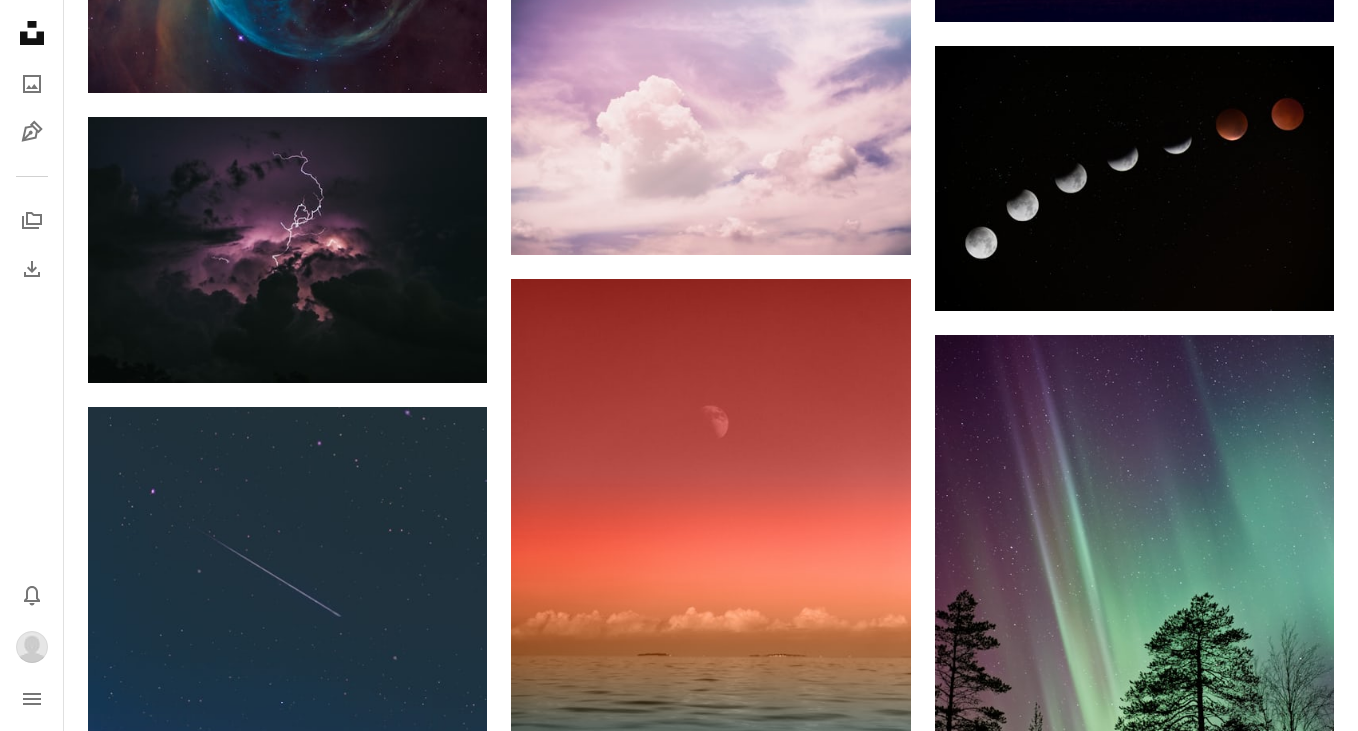 scroll, scrollTop: 7069, scrollLeft: 0, axis: vertical 